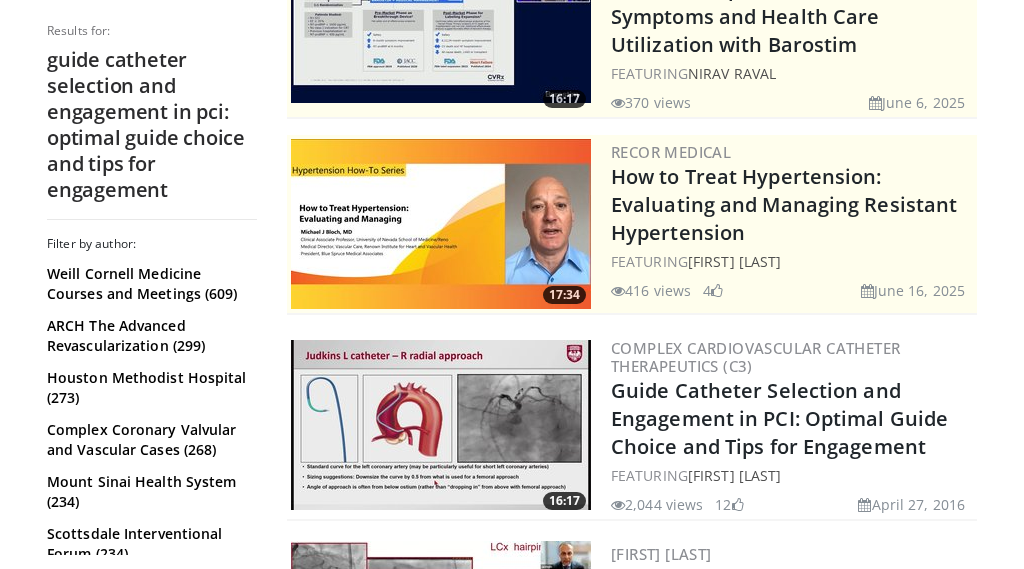 scroll, scrollTop: 306, scrollLeft: 0, axis: vertical 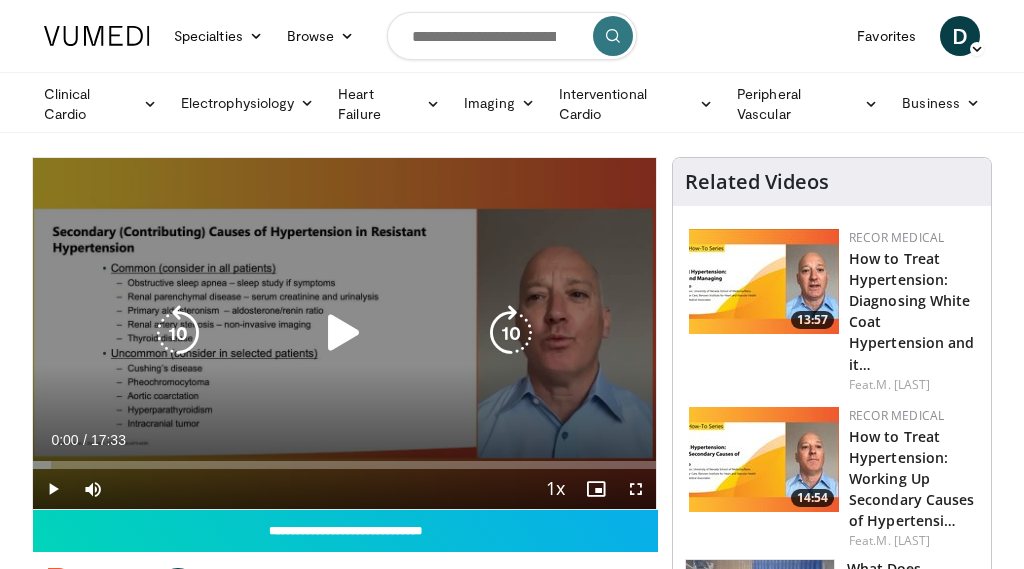 click at bounding box center [344, 333] 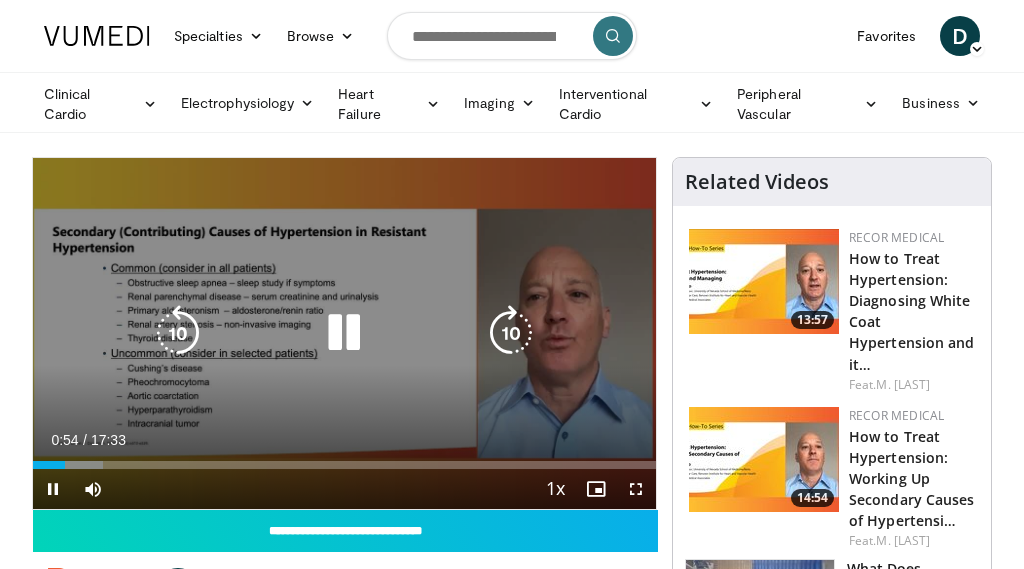 click at bounding box center (344, 333) 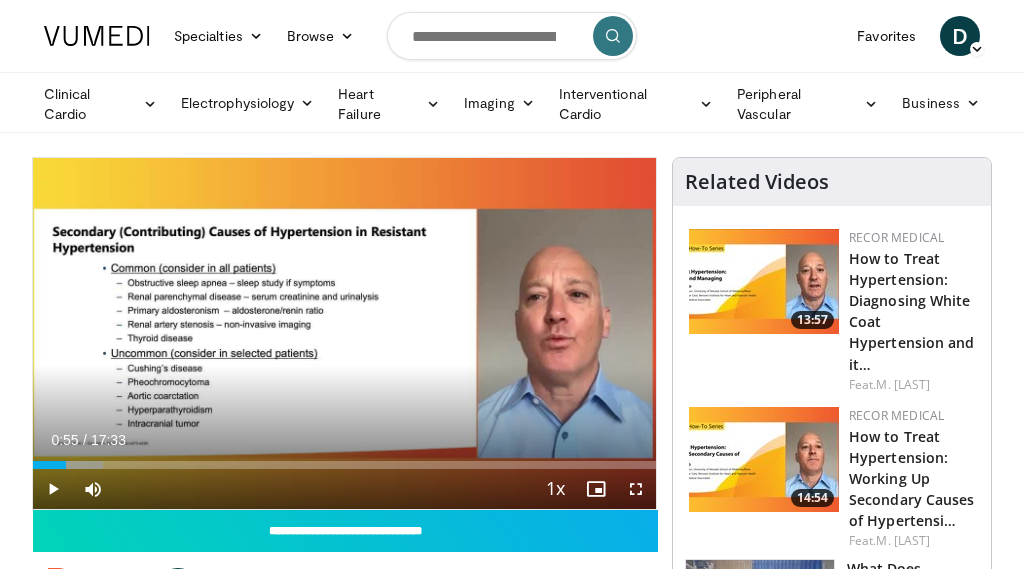 click on "10 seconds
Tap to unmute" at bounding box center (344, 333) 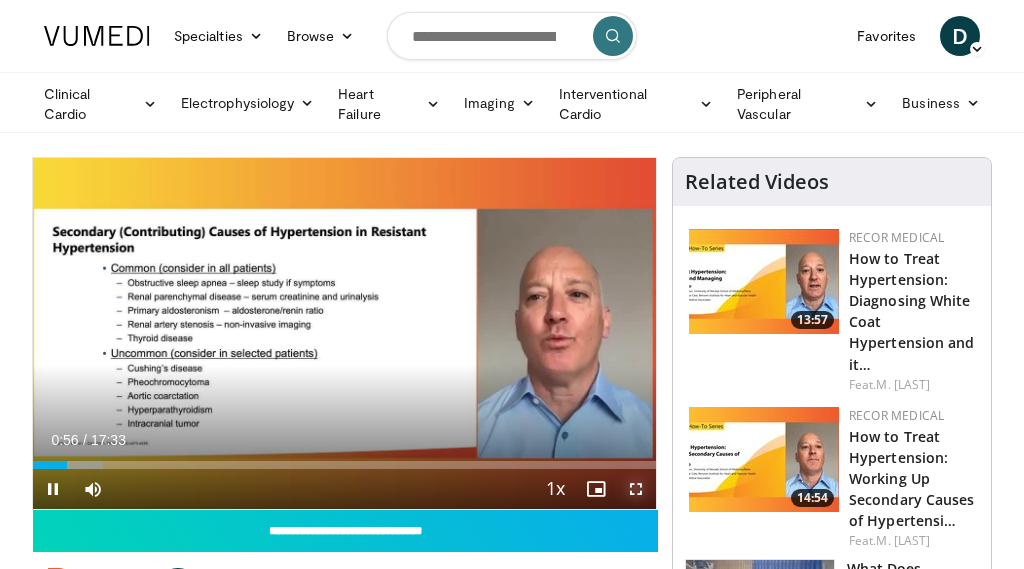 click at bounding box center [636, 489] 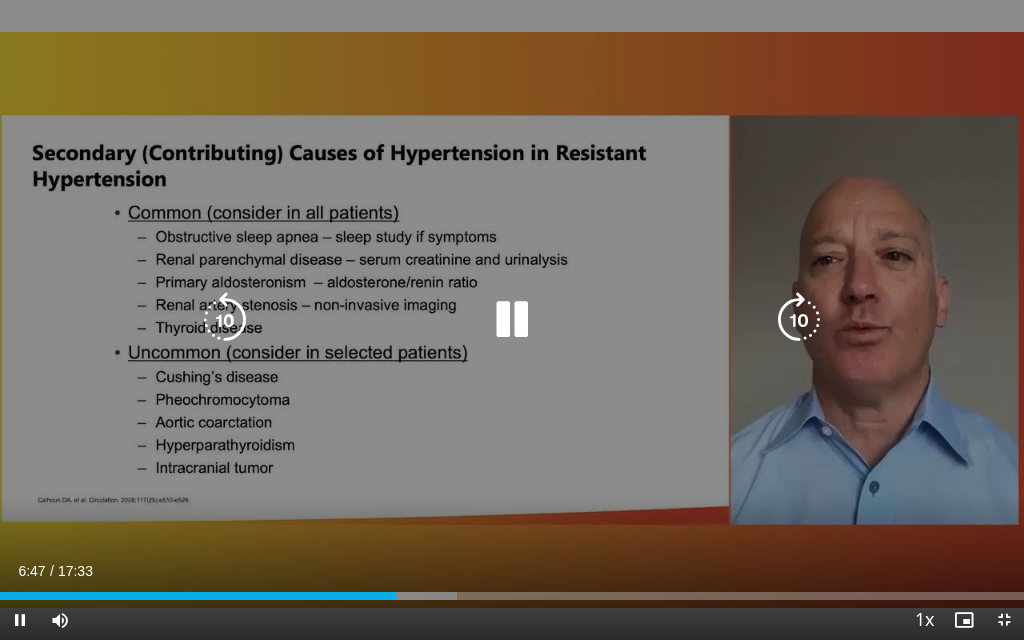 click on "10 seconds
Tap to unmute" at bounding box center [512, 320] 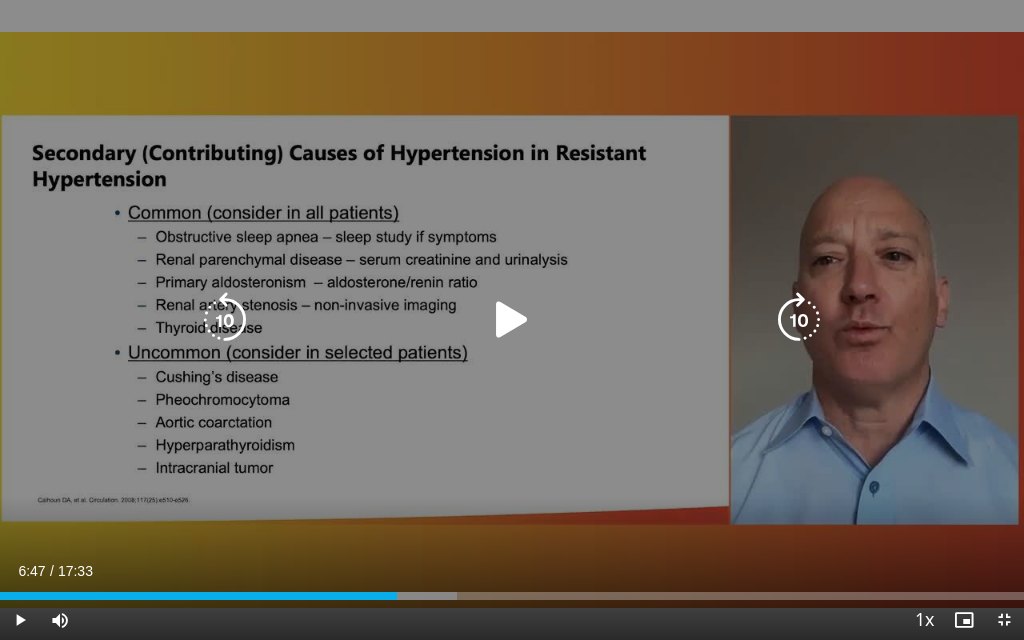click on "10 seconds
Tap to unmute" at bounding box center (512, 320) 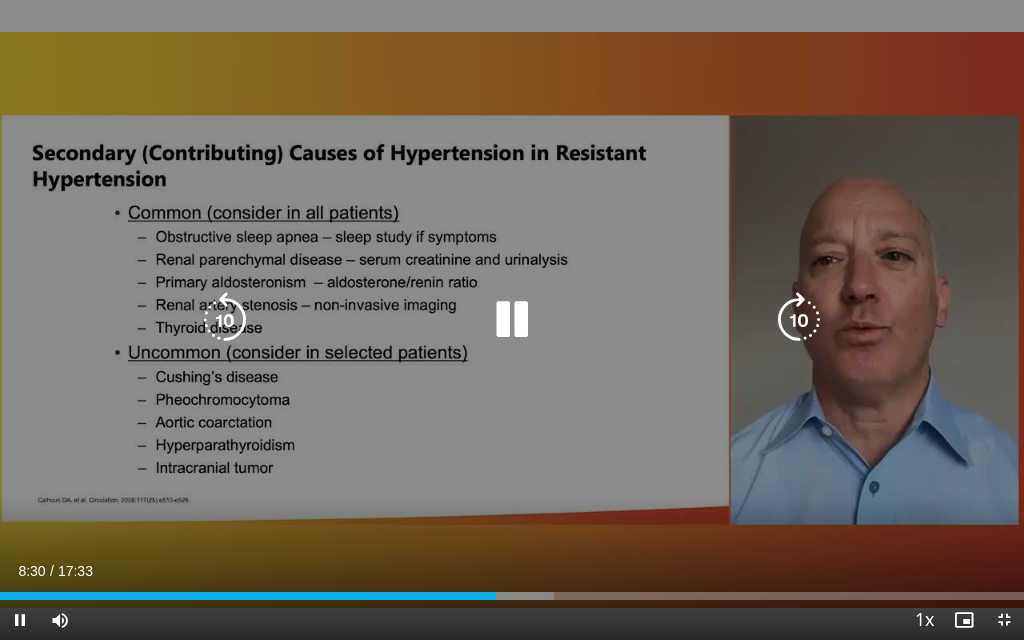 click on "10 seconds
Tap to unmute" at bounding box center (512, 320) 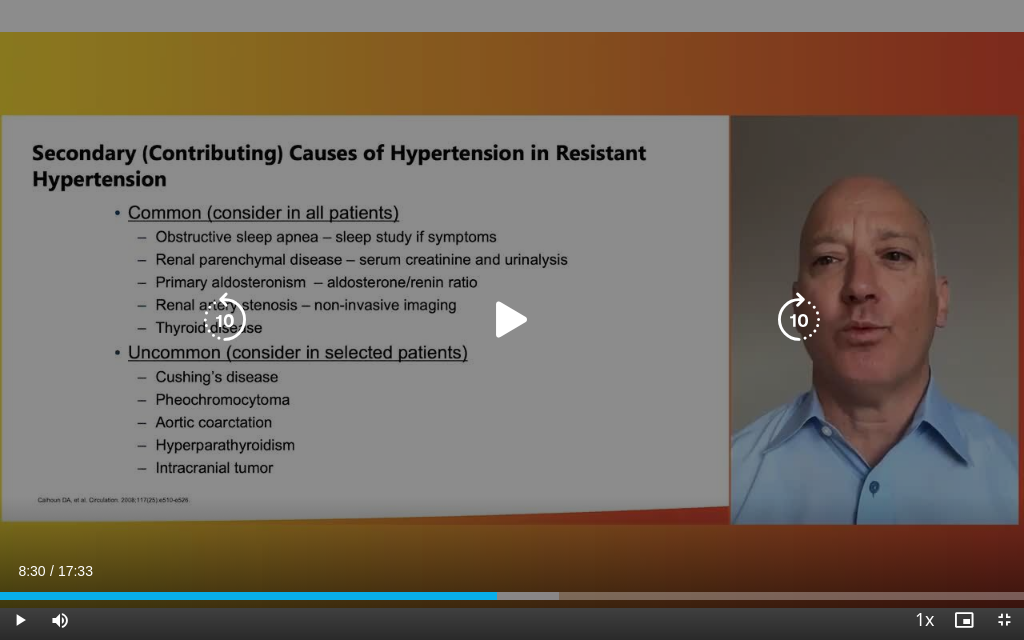 click on "10 seconds
Tap to unmute" at bounding box center (512, 320) 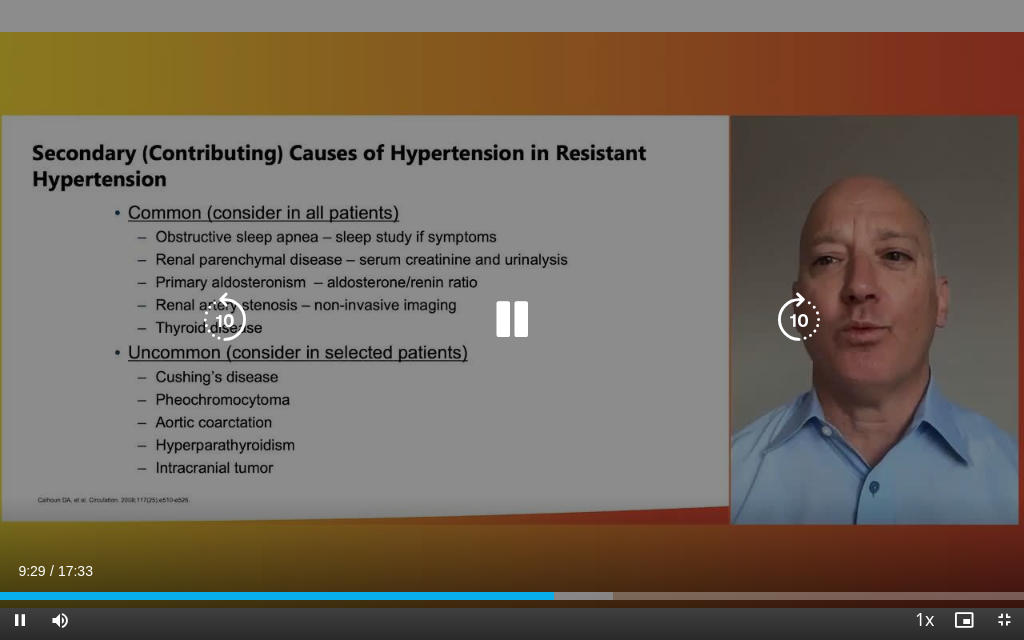 click at bounding box center [512, 320] 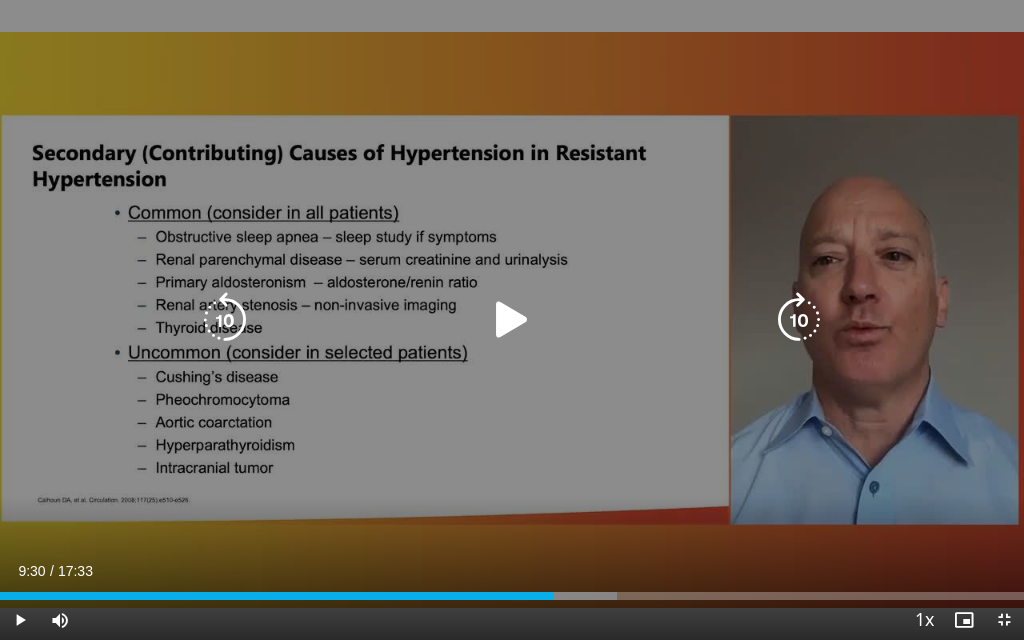 click at bounding box center [512, 320] 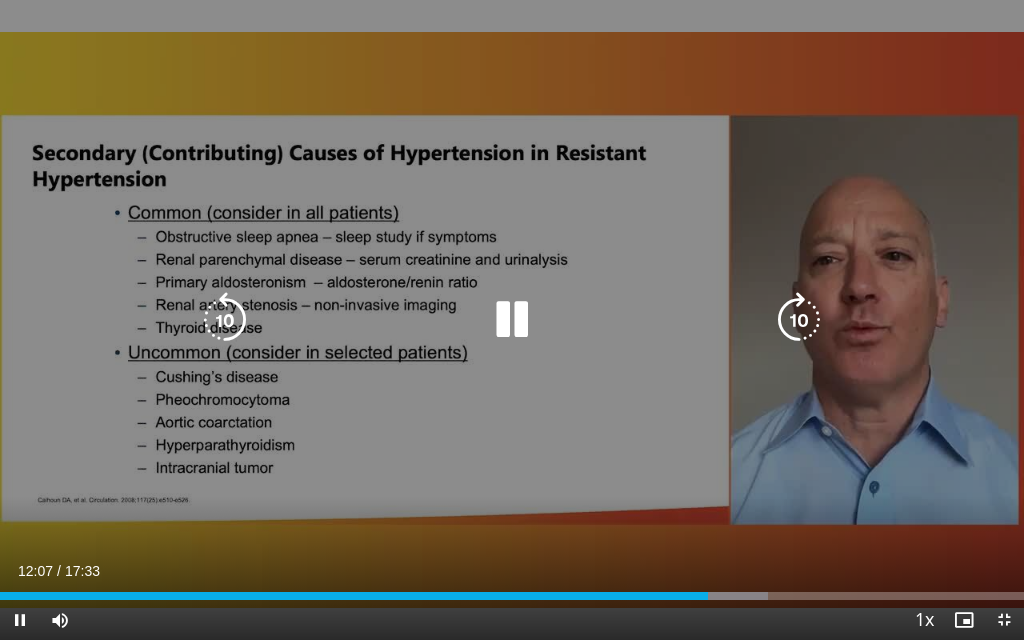 click on "10 seconds
Tap to unmute" at bounding box center [512, 320] 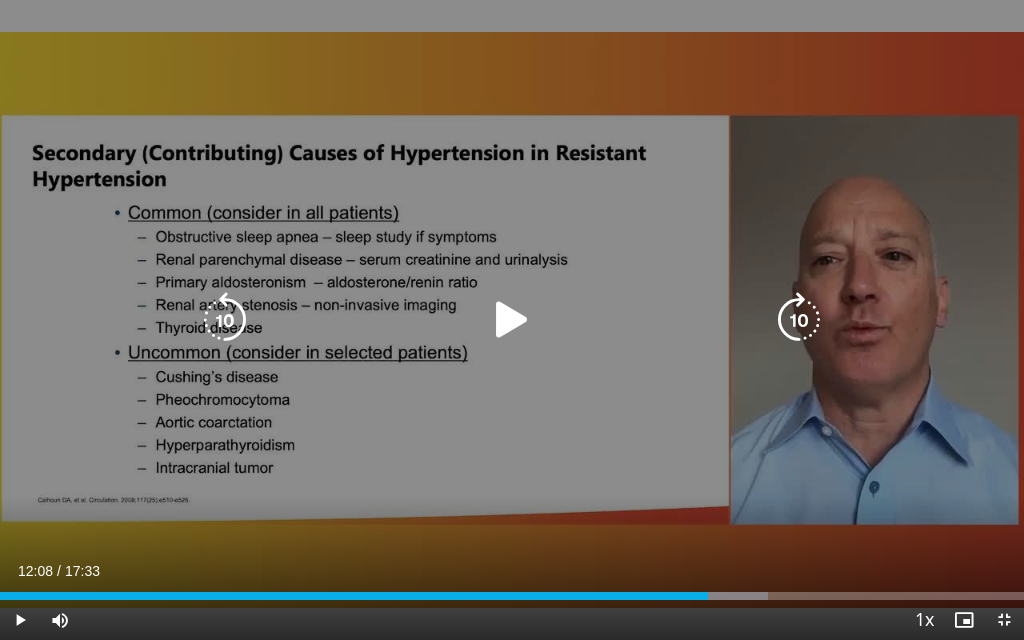 click at bounding box center (512, 320) 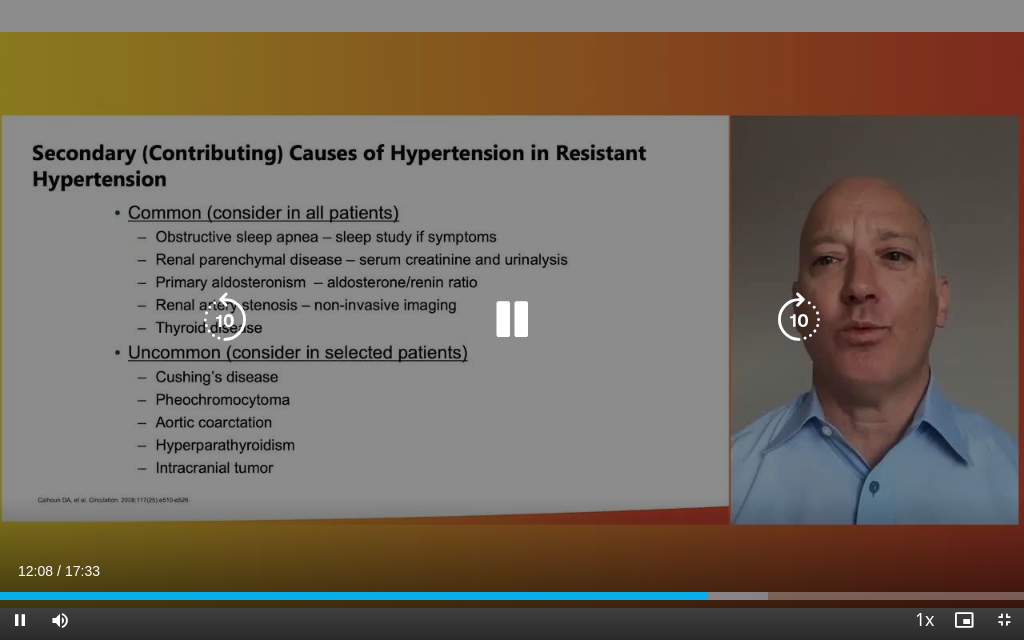click at bounding box center [512, 320] 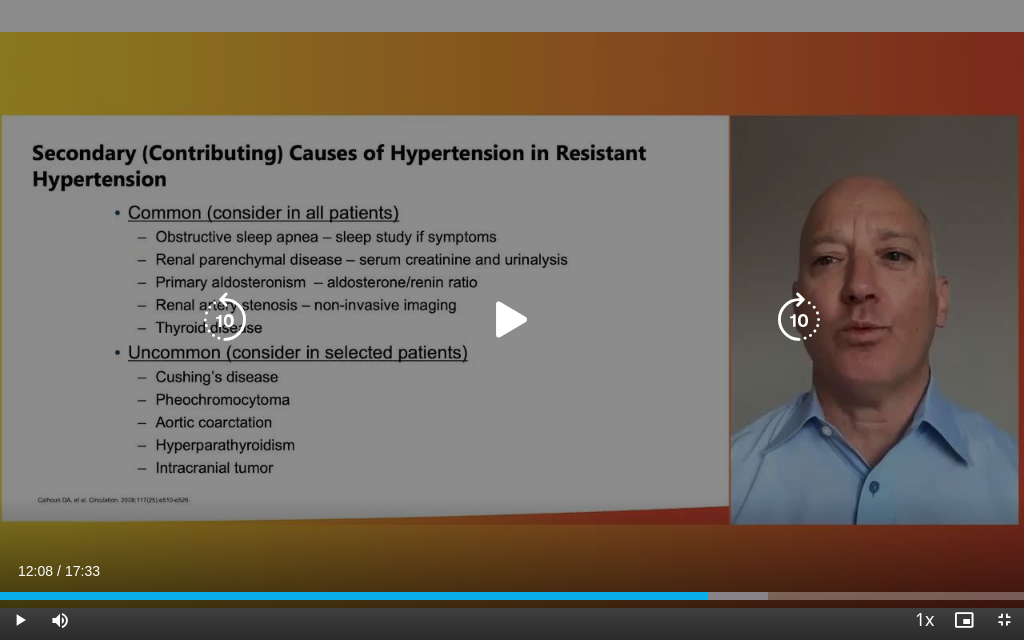 click at bounding box center [512, 320] 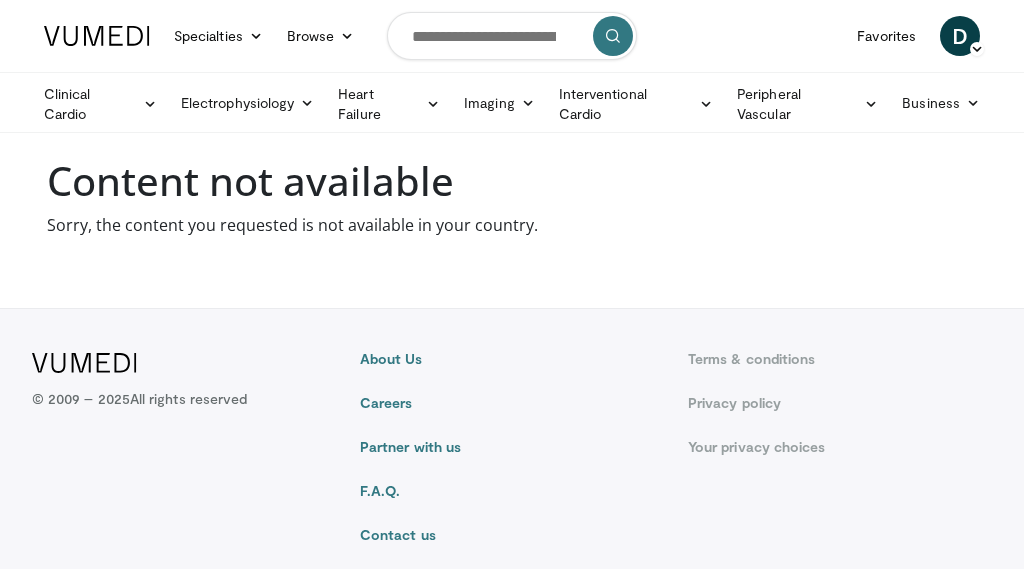 scroll, scrollTop: 0, scrollLeft: 0, axis: both 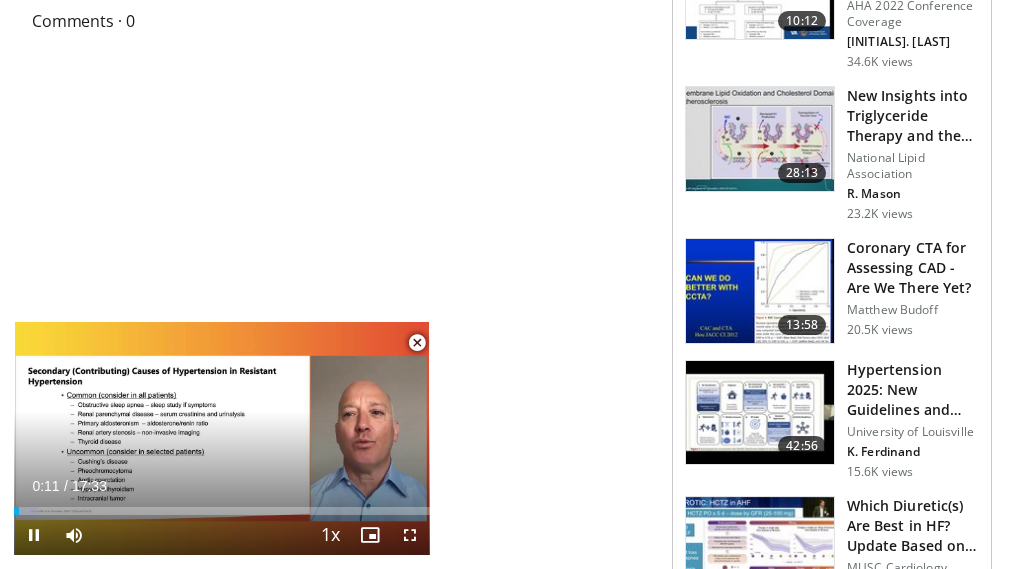 click at bounding box center [417, 343] 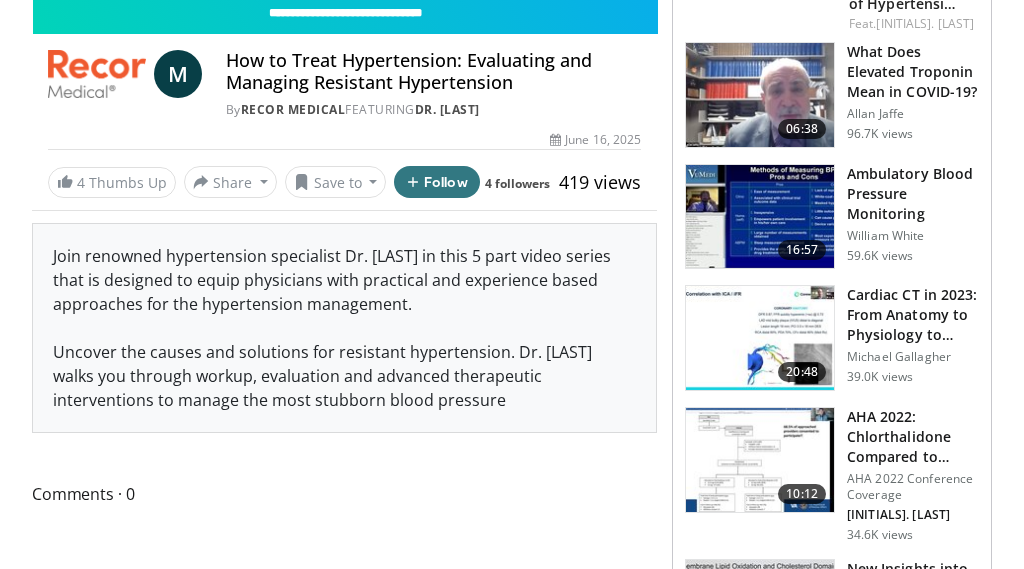 scroll, scrollTop: 0, scrollLeft: 0, axis: both 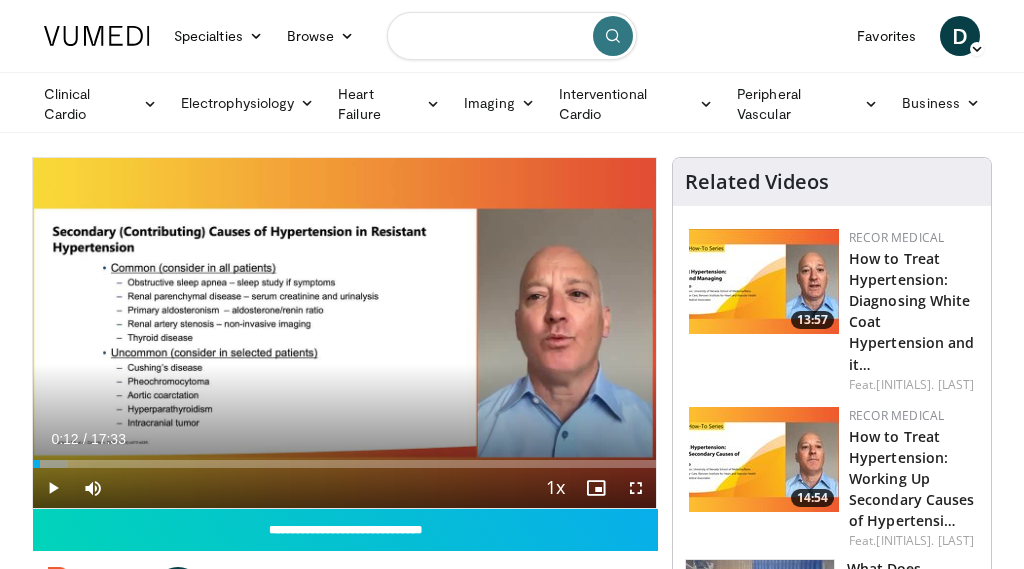 click at bounding box center (512, 36) 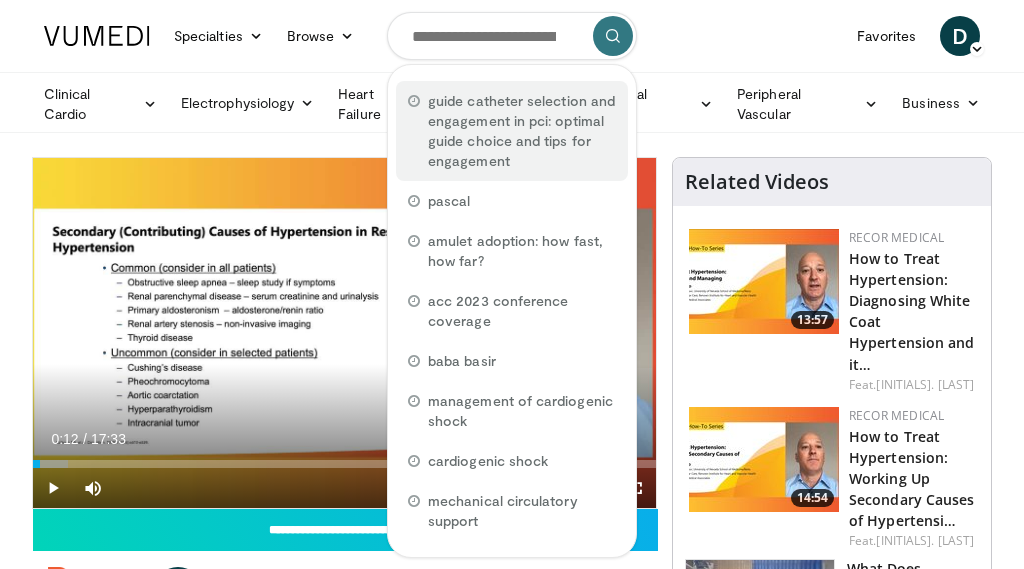 click on "guide catheter selection and engagement in pci: optimal guide choice and tips for engagement" at bounding box center (522, 131) 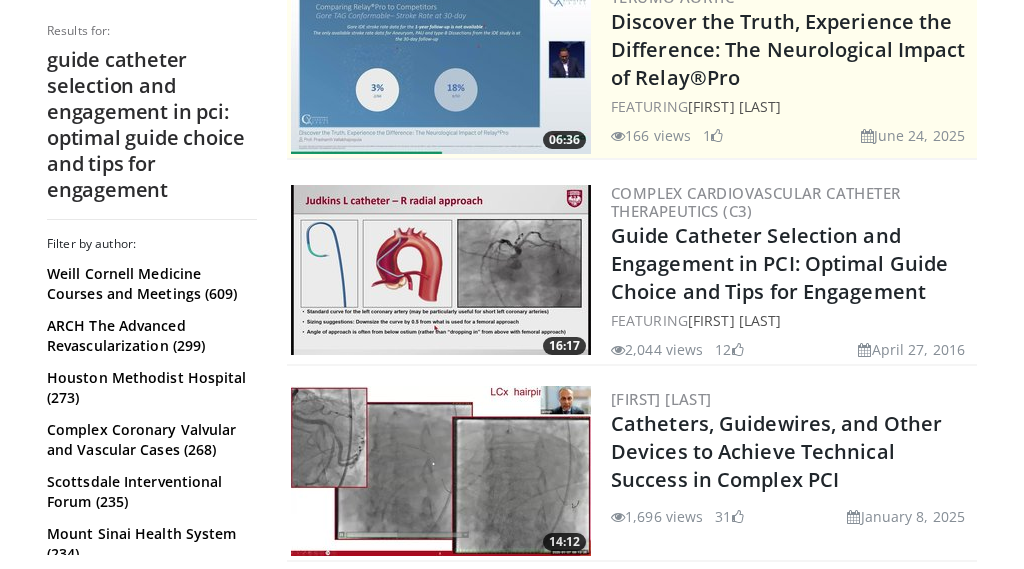 scroll, scrollTop: 452, scrollLeft: 0, axis: vertical 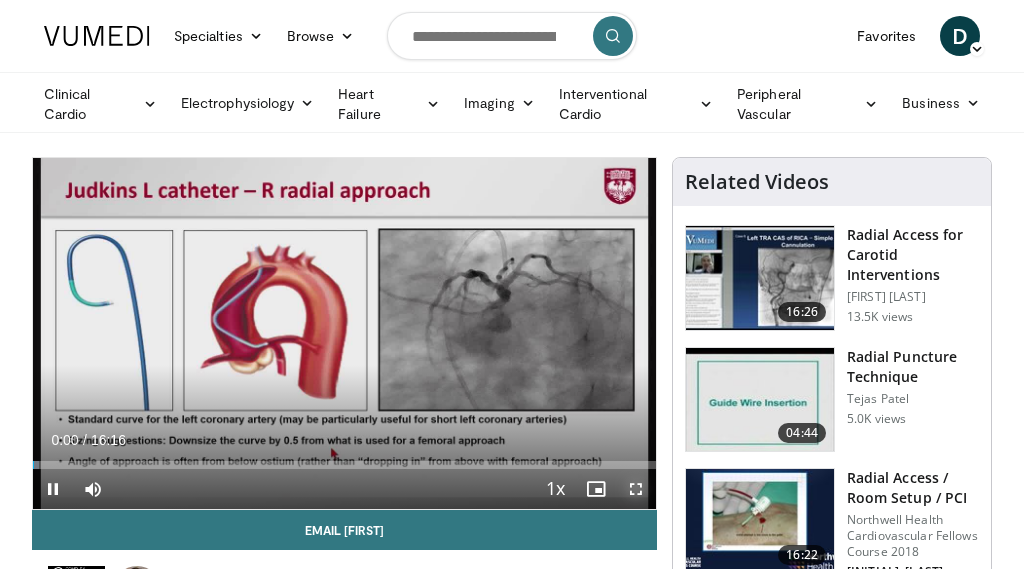 click at bounding box center (636, 489) 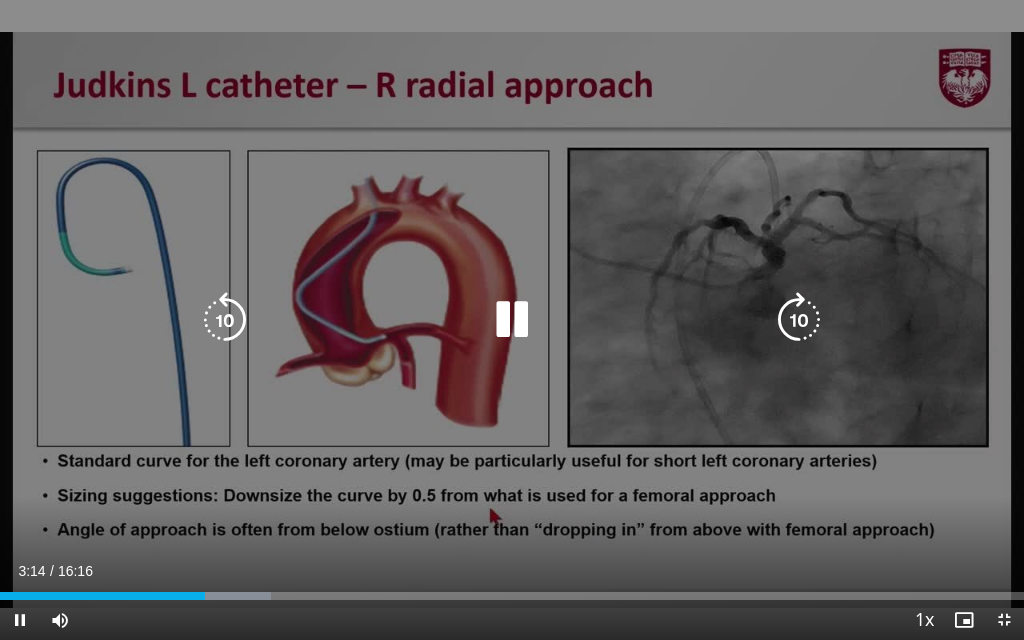 click on "10 seconds
Tap to unmute" at bounding box center (512, 320) 